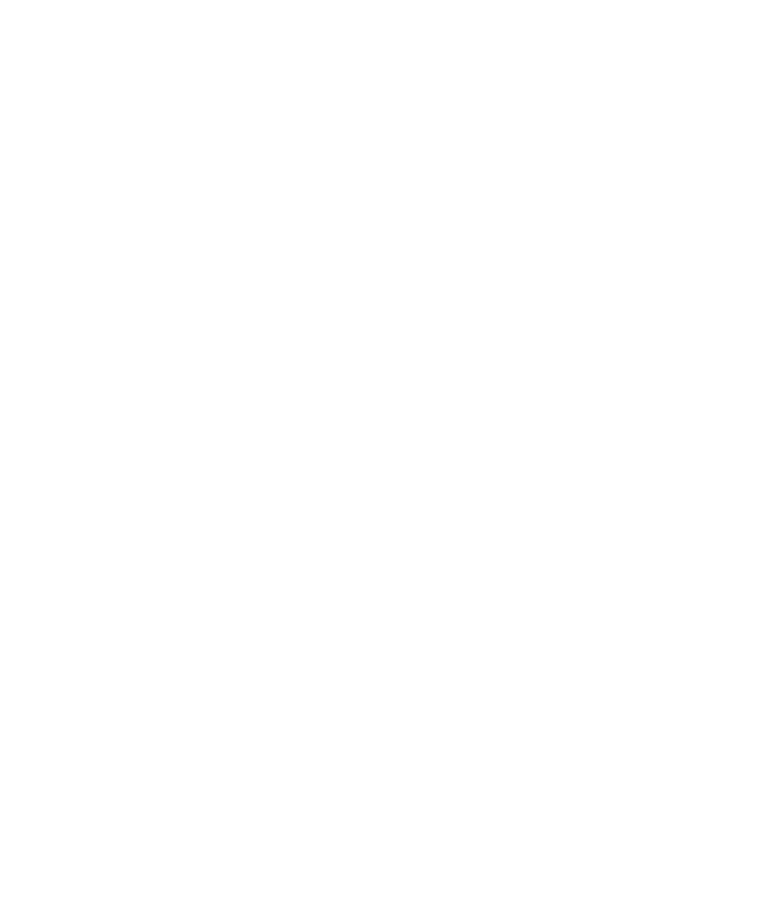 scroll, scrollTop: 0, scrollLeft: 0, axis: both 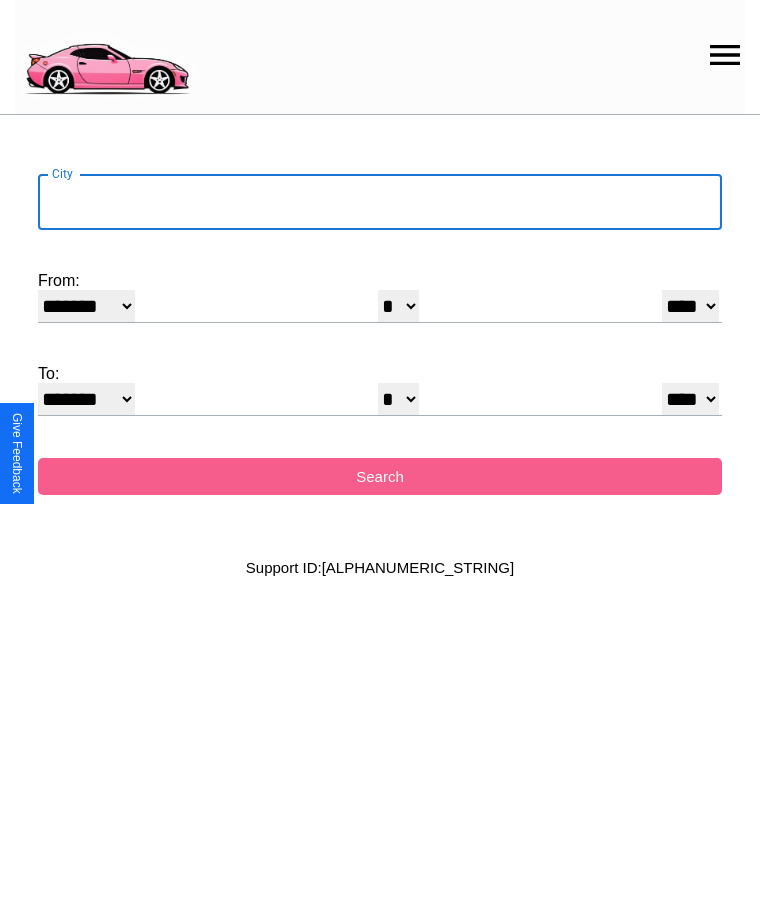 click on "City" at bounding box center (380, 202) 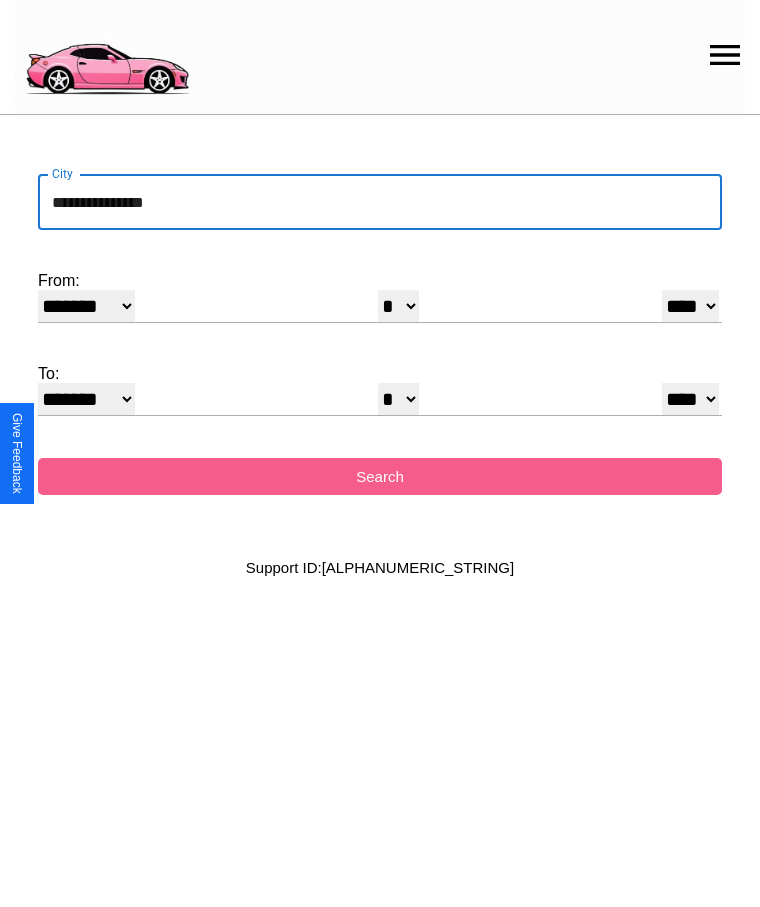 type on "**********" 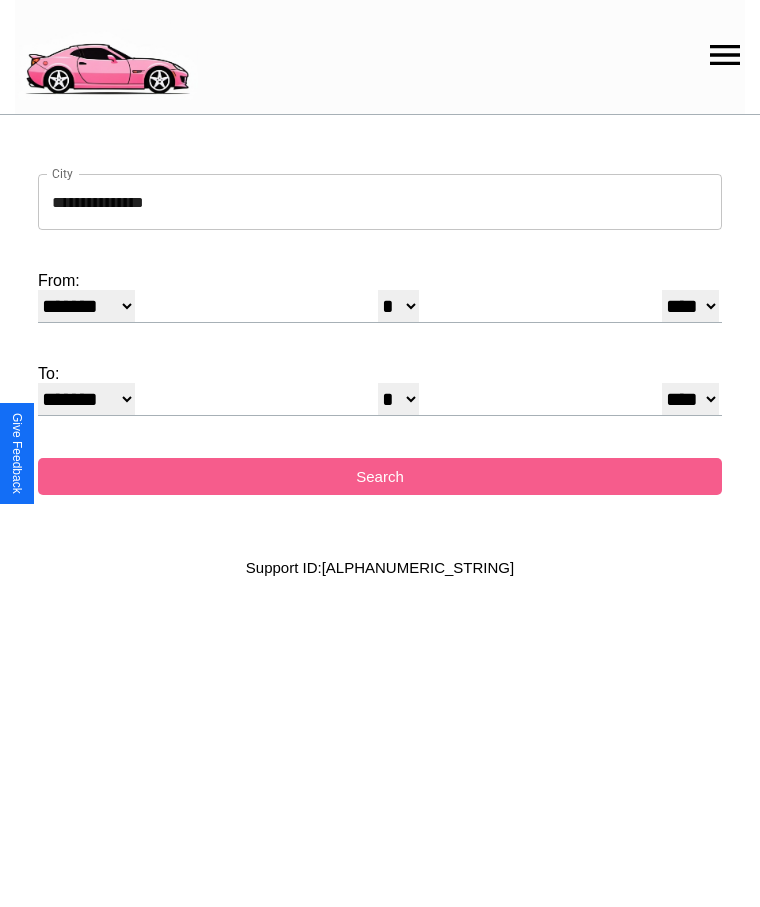 click on "******* ******** ***** ***** *** **** **** ****** ********* ******* ******** ********" at bounding box center (86, 306) 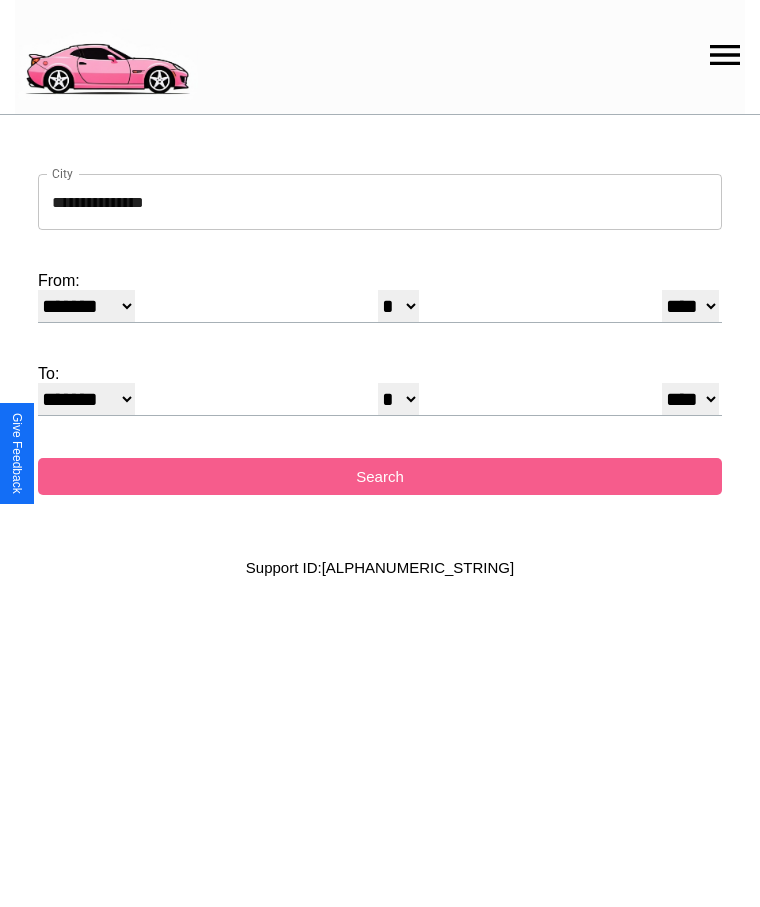 select on "*" 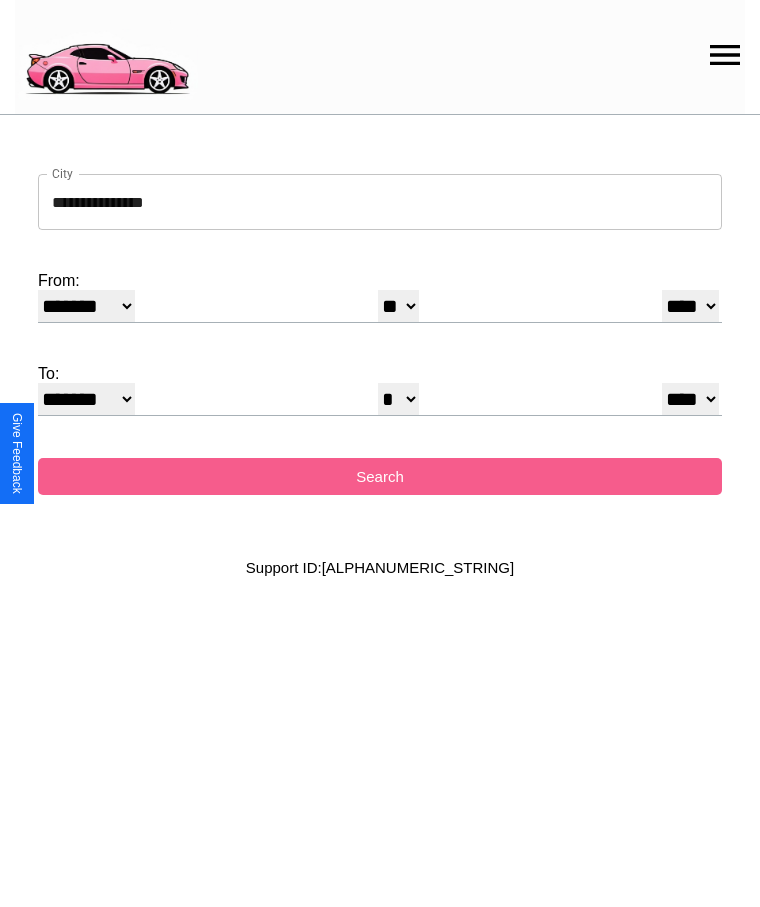 click on "**** **** **** **** **** **** **** **** **** ****" at bounding box center (690, 306) 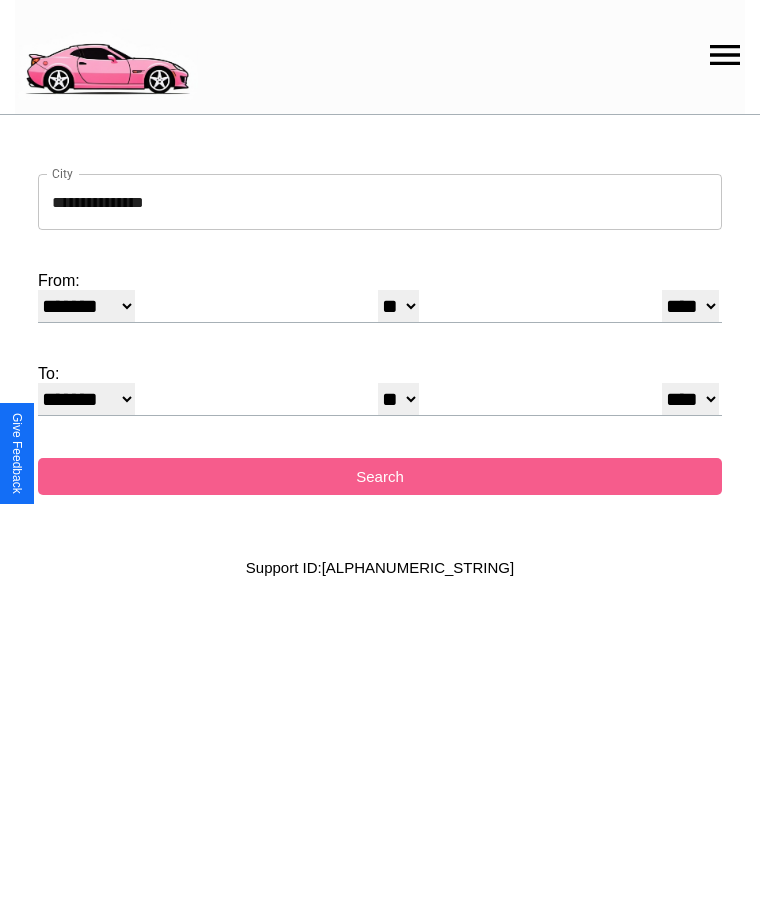 click on "******* ******** ***** ***** *** **** **** ****** ********* ******* ******** ********" at bounding box center [86, 399] 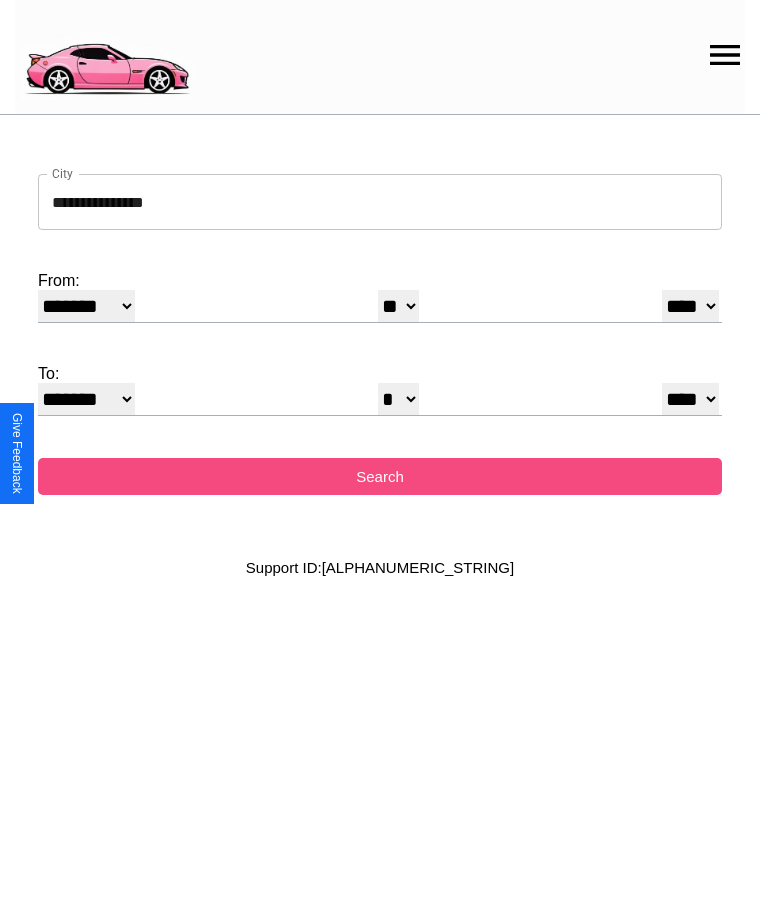 click on "Search" at bounding box center [380, 476] 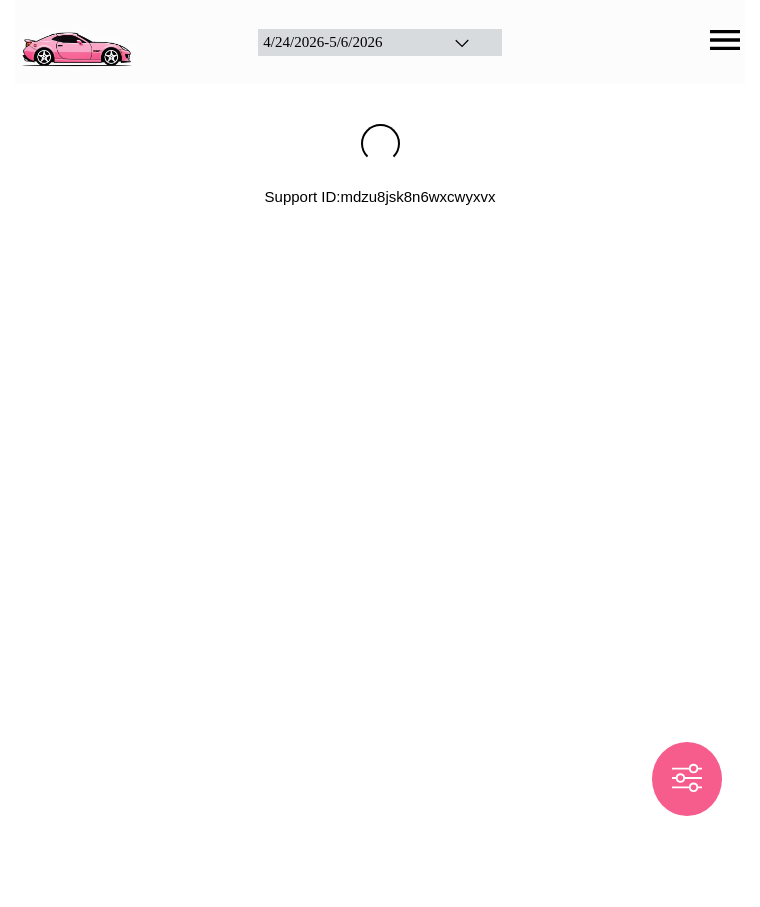 scroll, scrollTop: 0, scrollLeft: 0, axis: both 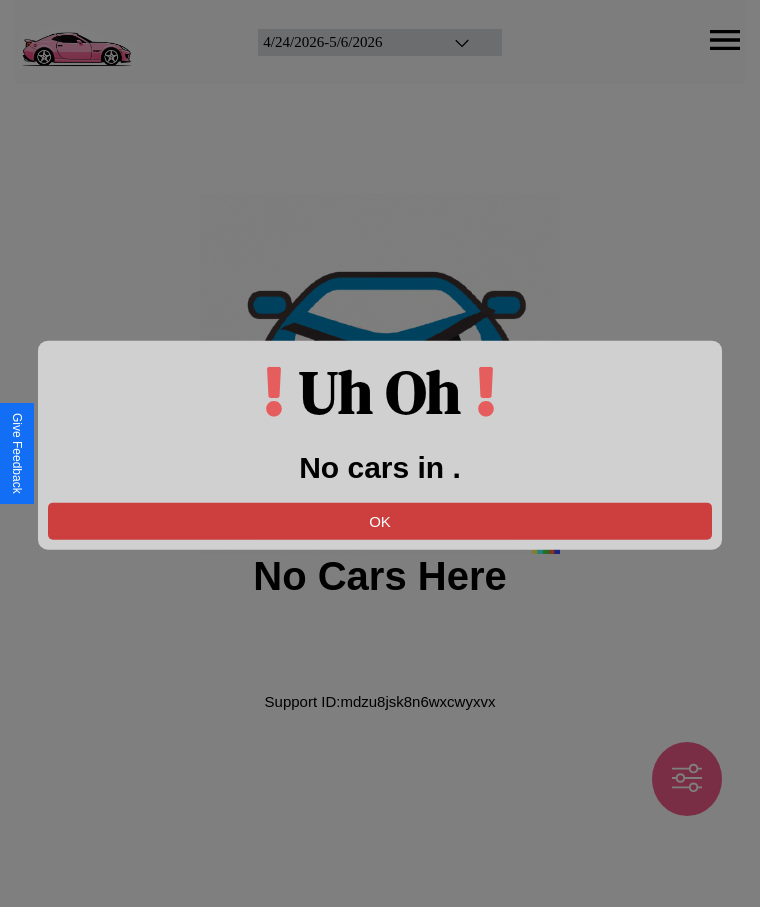 click on "OK" at bounding box center [380, 520] 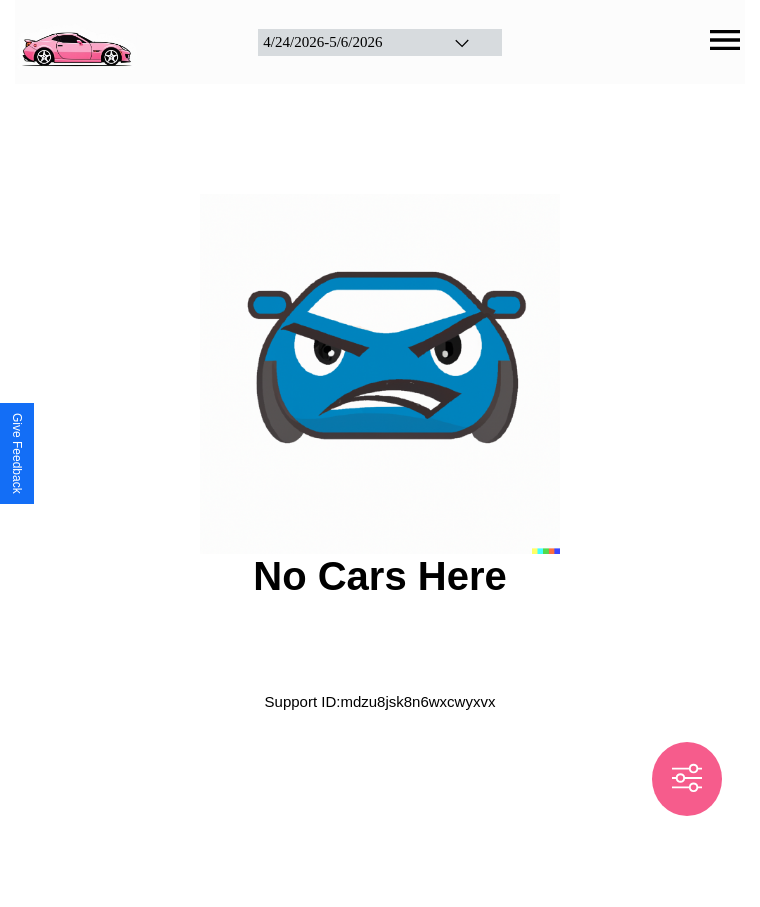 click at bounding box center [76, 40] 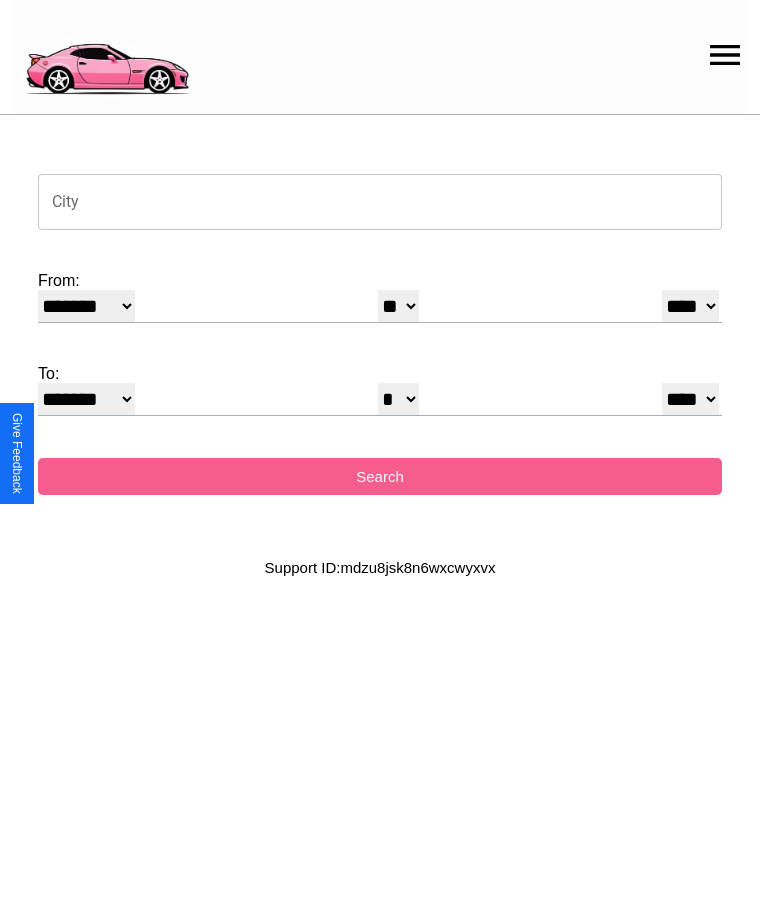 click 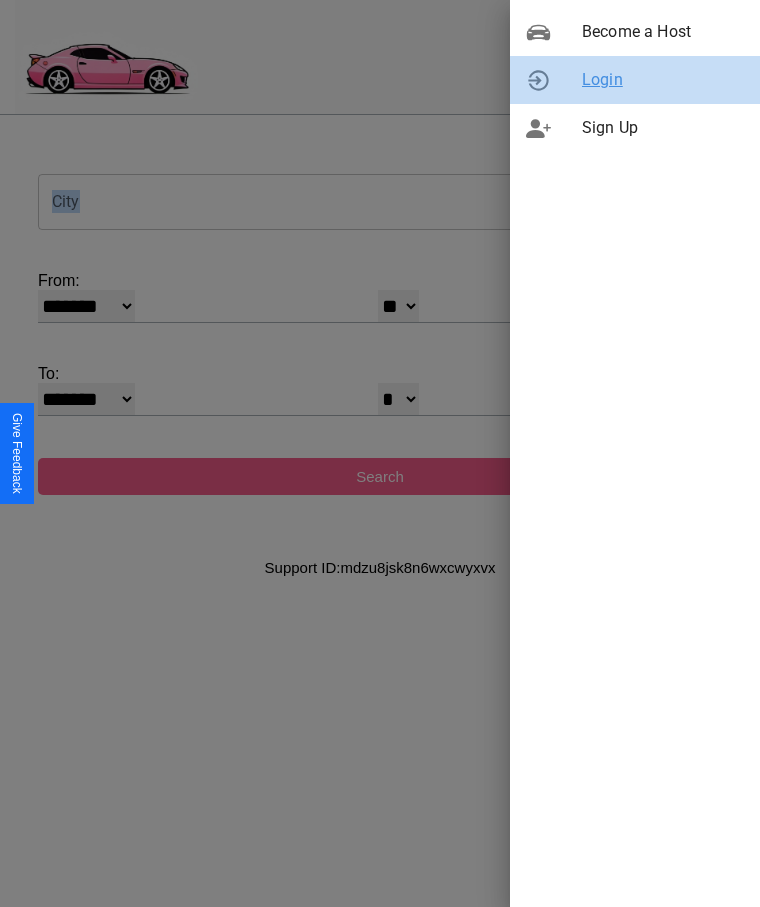 click on "Login" at bounding box center (663, 80) 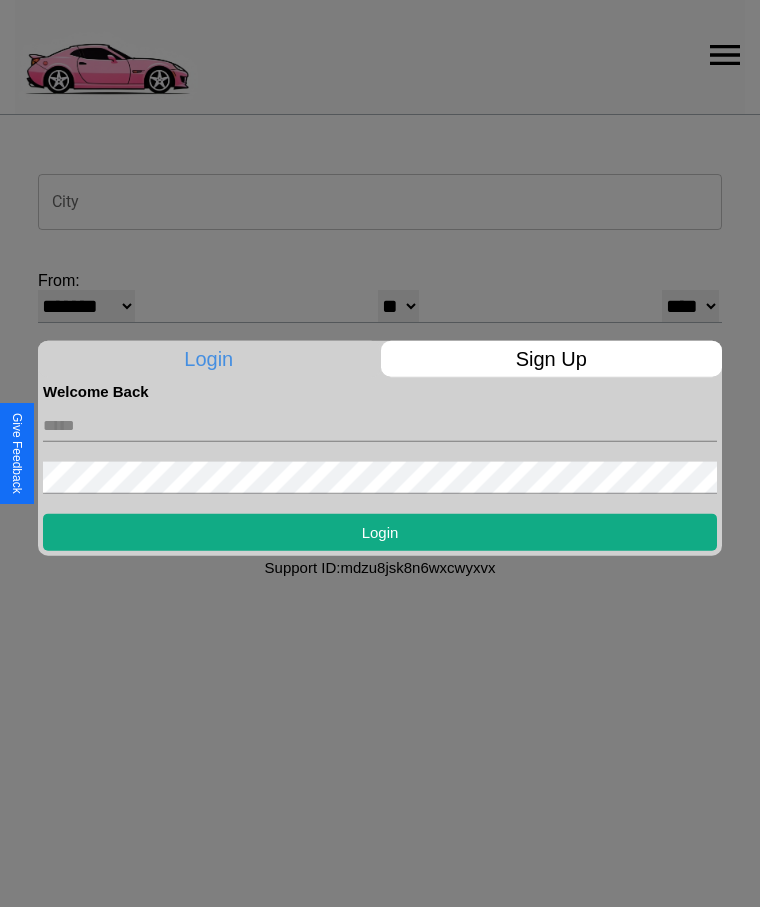 click at bounding box center [380, 425] 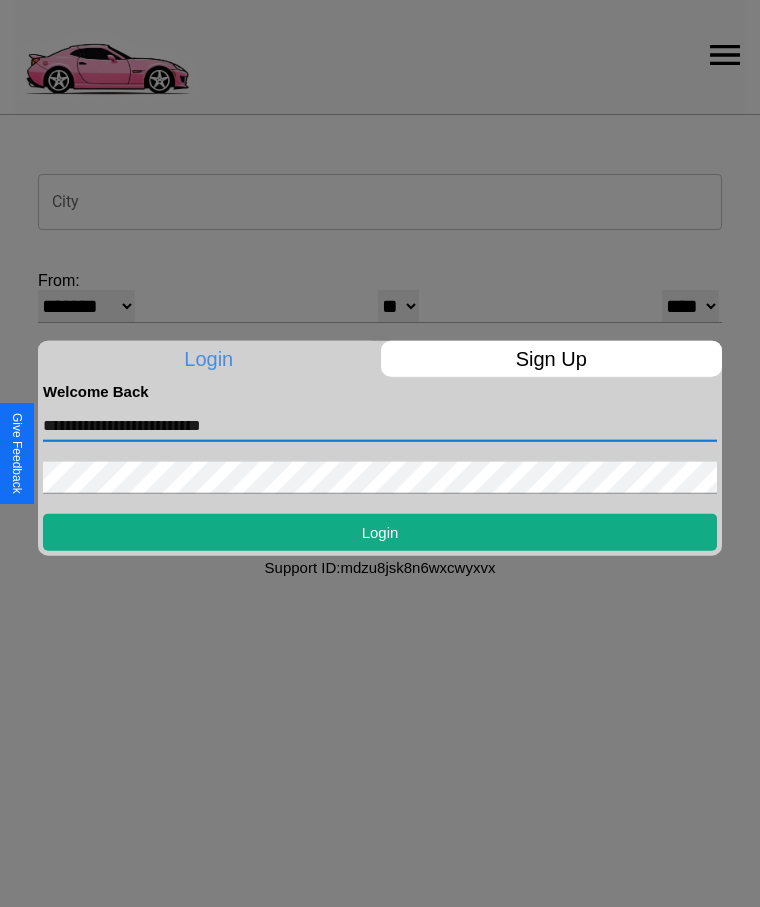 type on "**********" 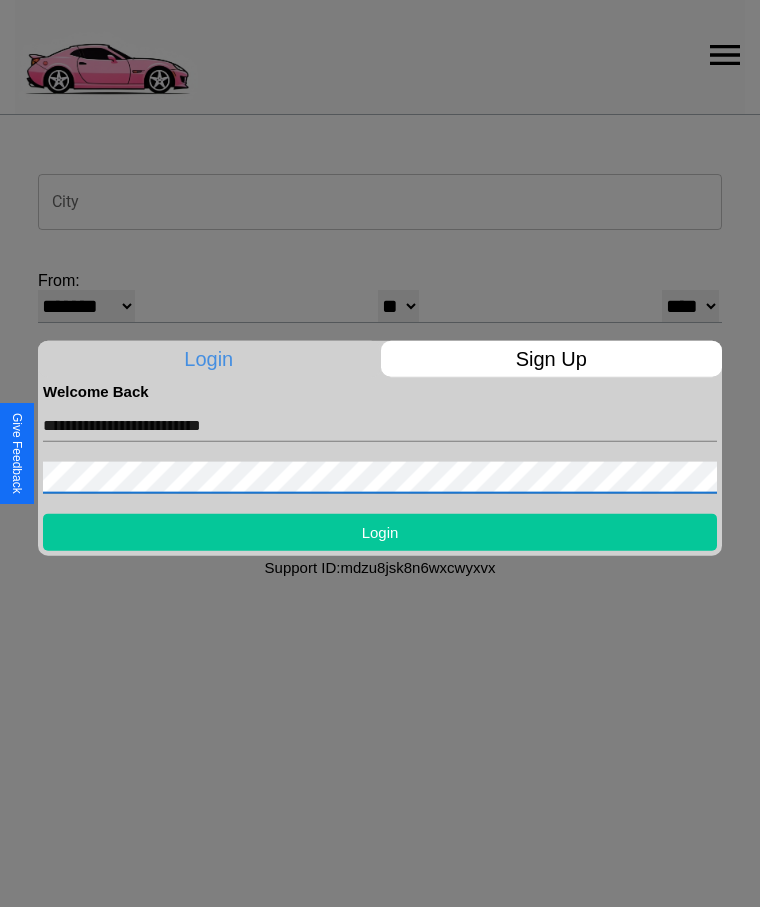 click on "Login" at bounding box center (380, 531) 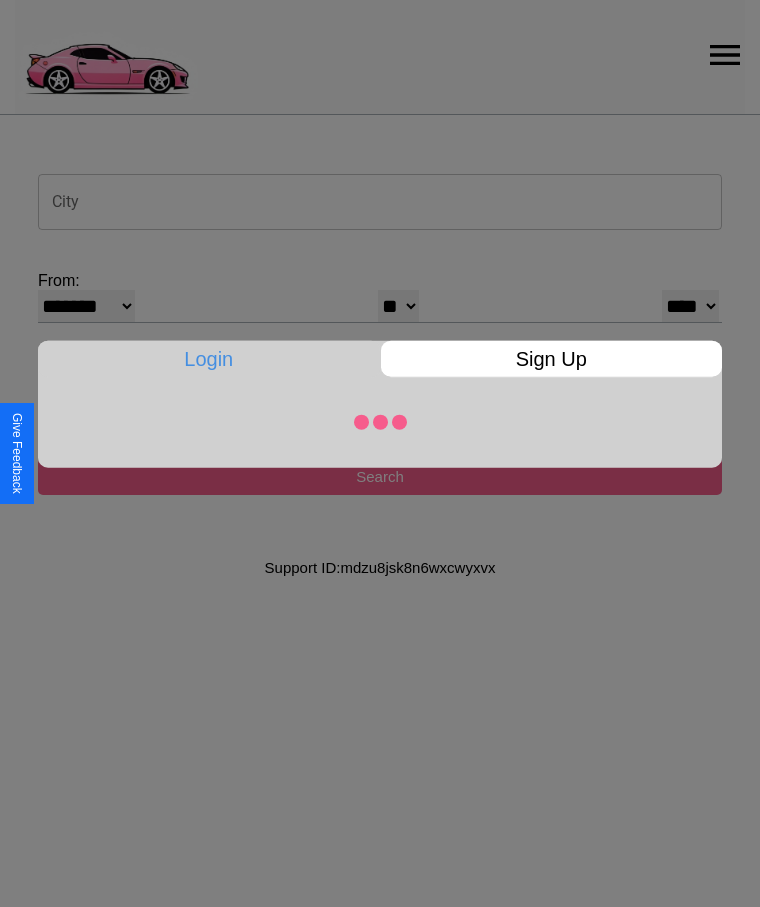 select on "*" 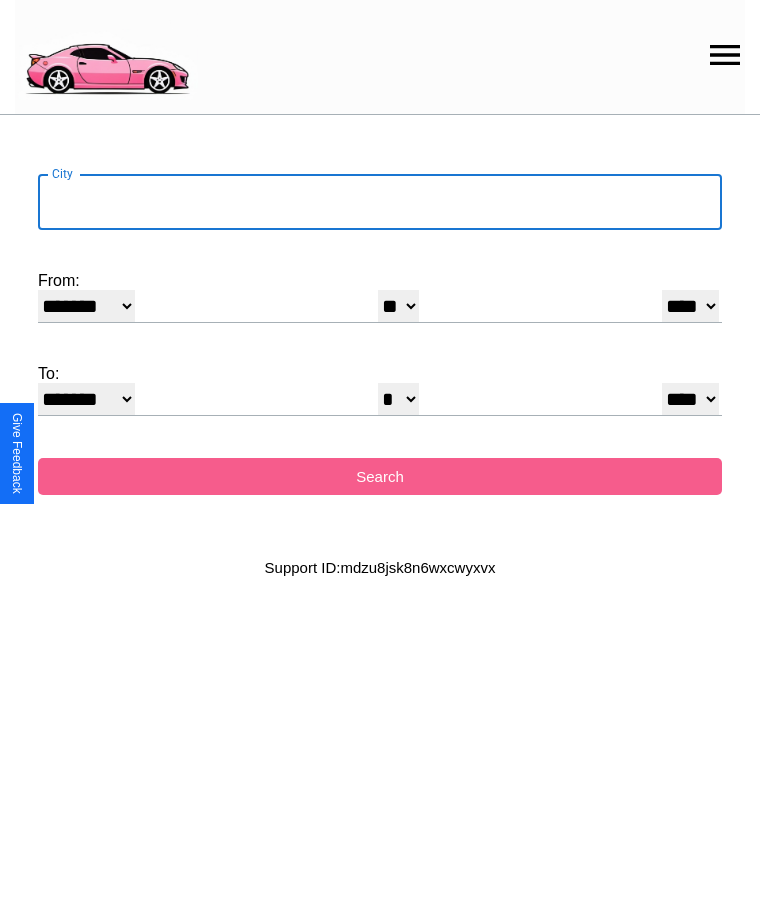 click on "City" at bounding box center [380, 202] 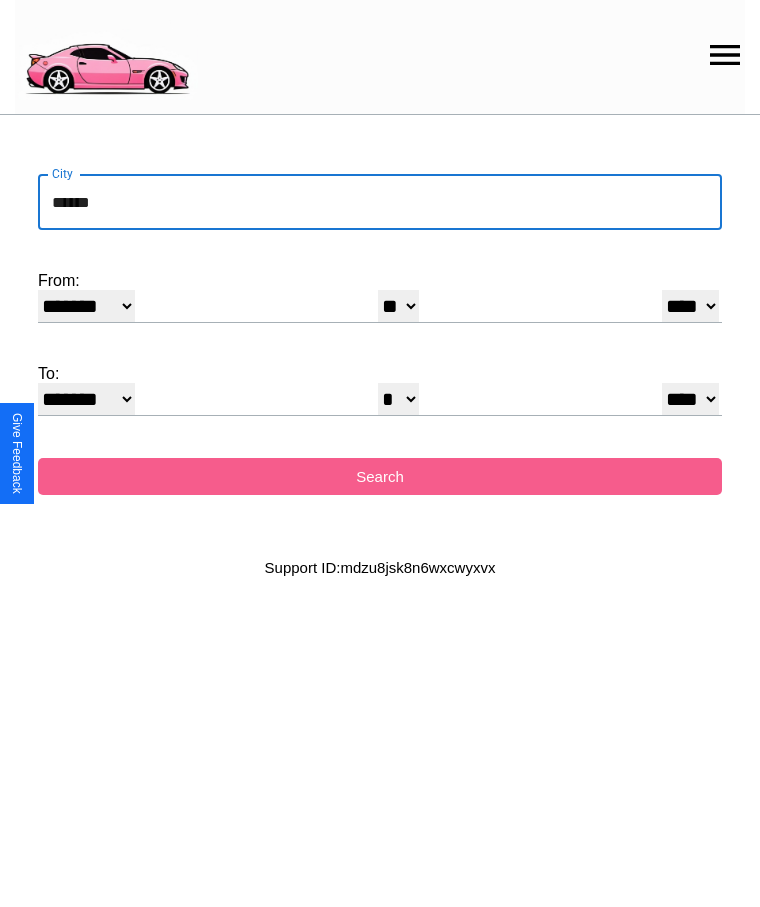 type on "******" 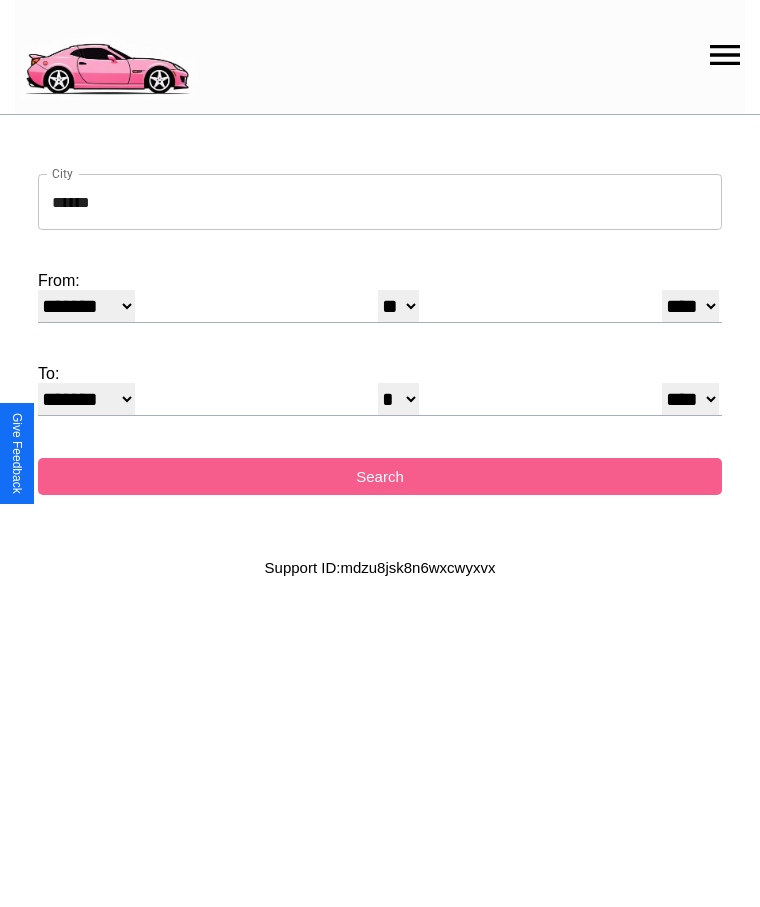 click on "******* ******** ***** ***** *** **** **** ****** ********* ******* ******** ********" at bounding box center (86, 306) 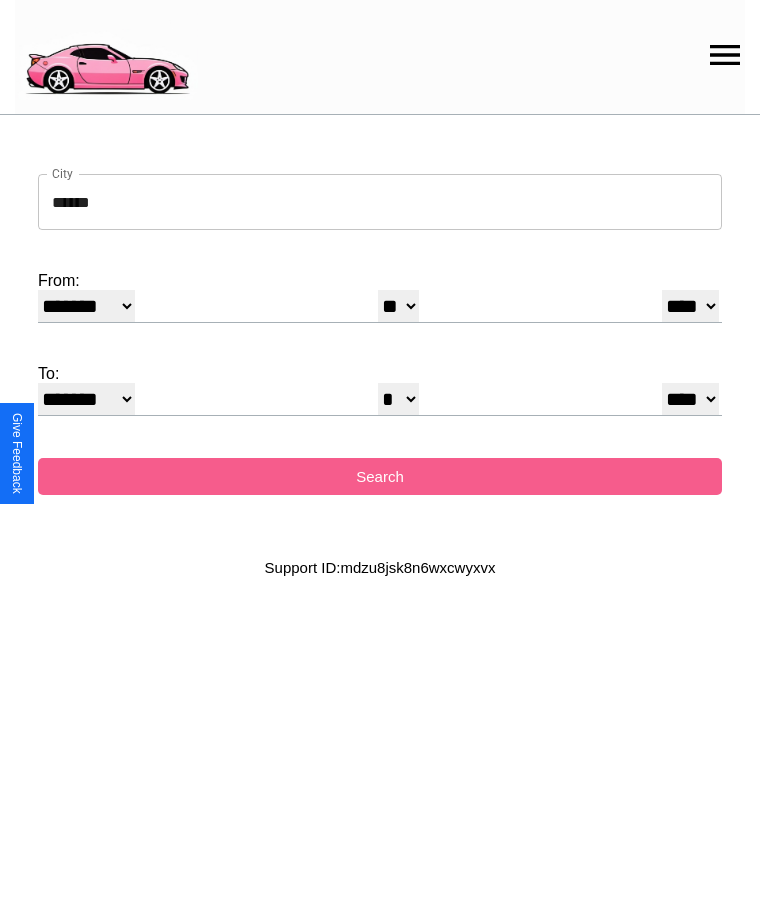 select on "*" 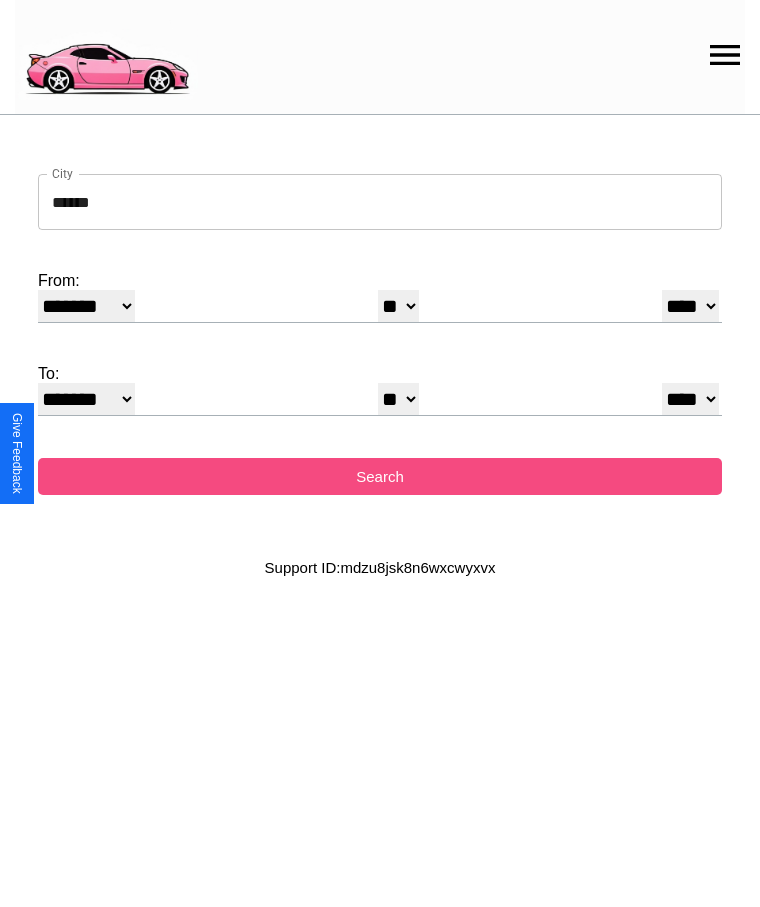 click on "Search" at bounding box center (380, 476) 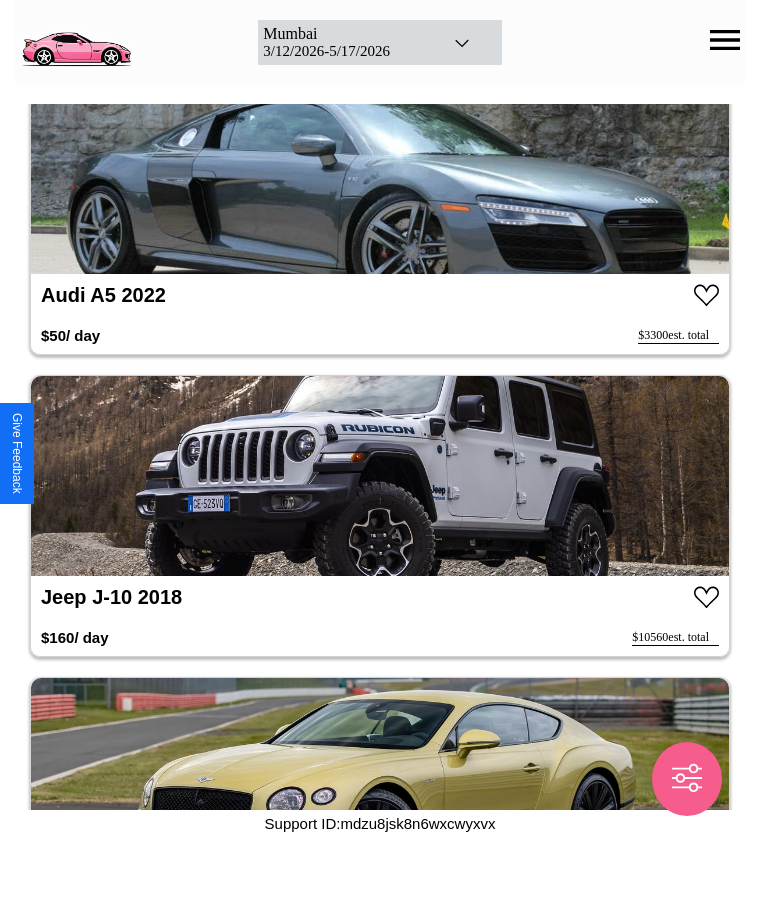 scroll, scrollTop: 6160, scrollLeft: 0, axis: vertical 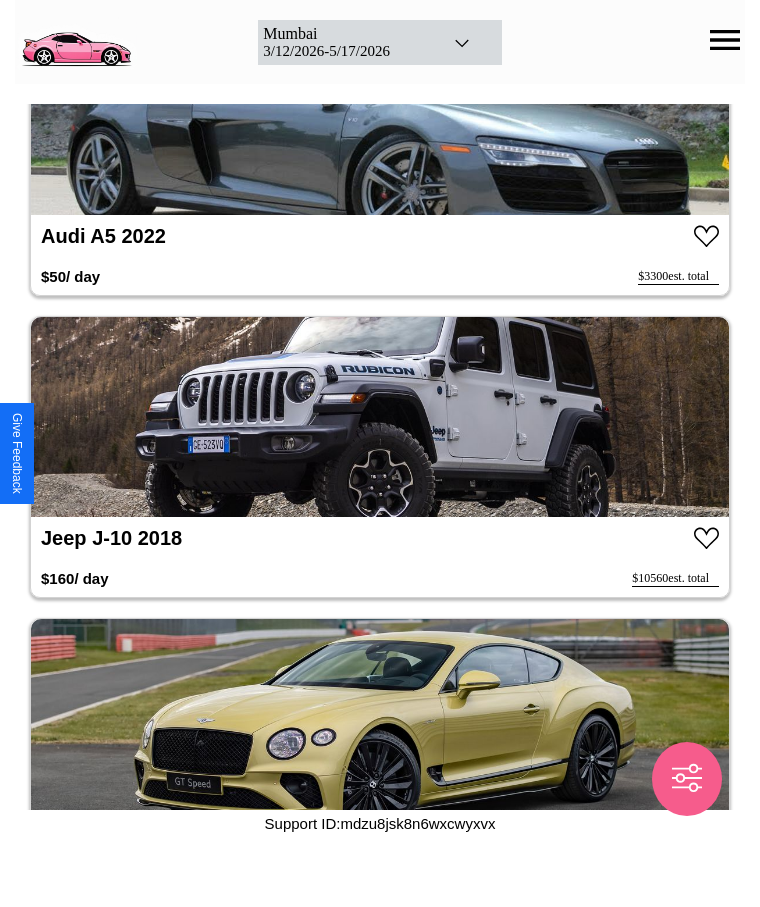 click at bounding box center (380, 417) 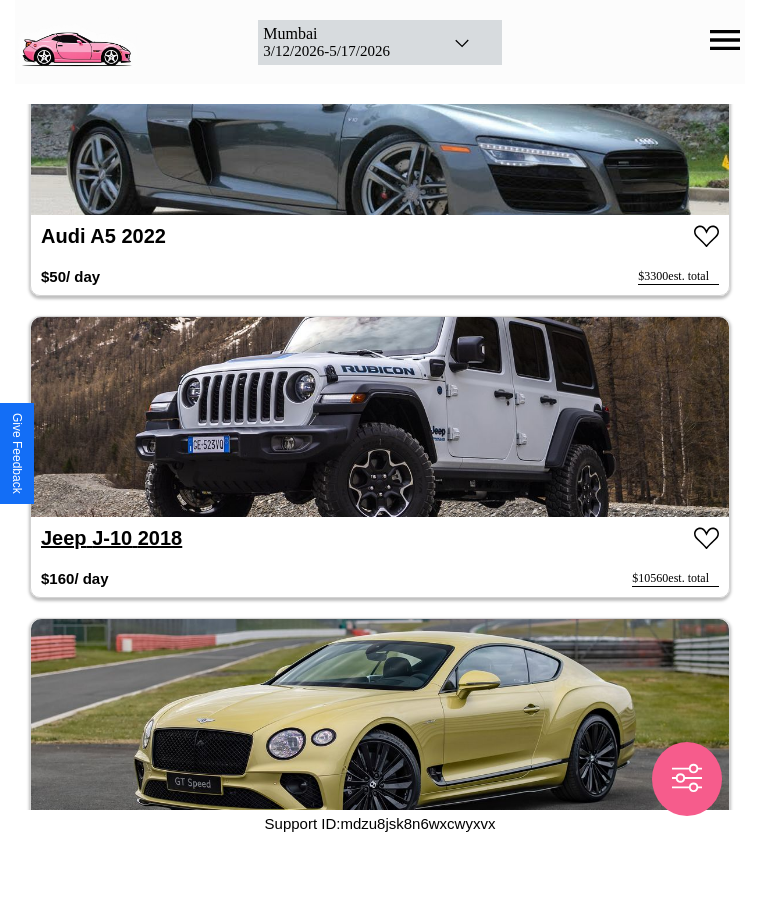 click on "Jeep   J-10   2018" at bounding box center [111, 538] 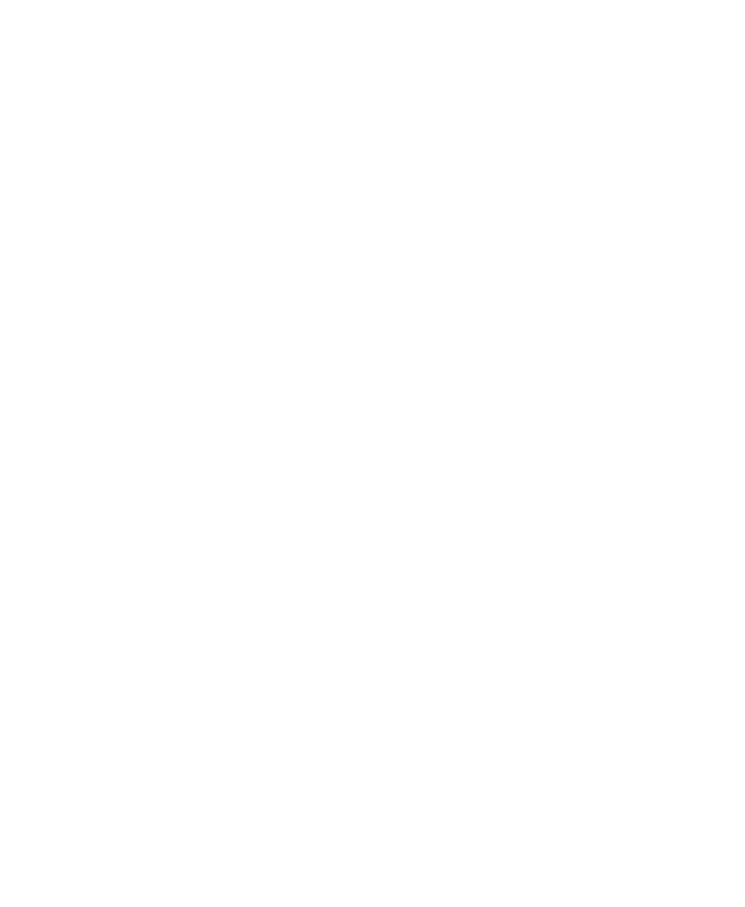 scroll, scrollTop: 0, scrollLeft: 0, axis: both 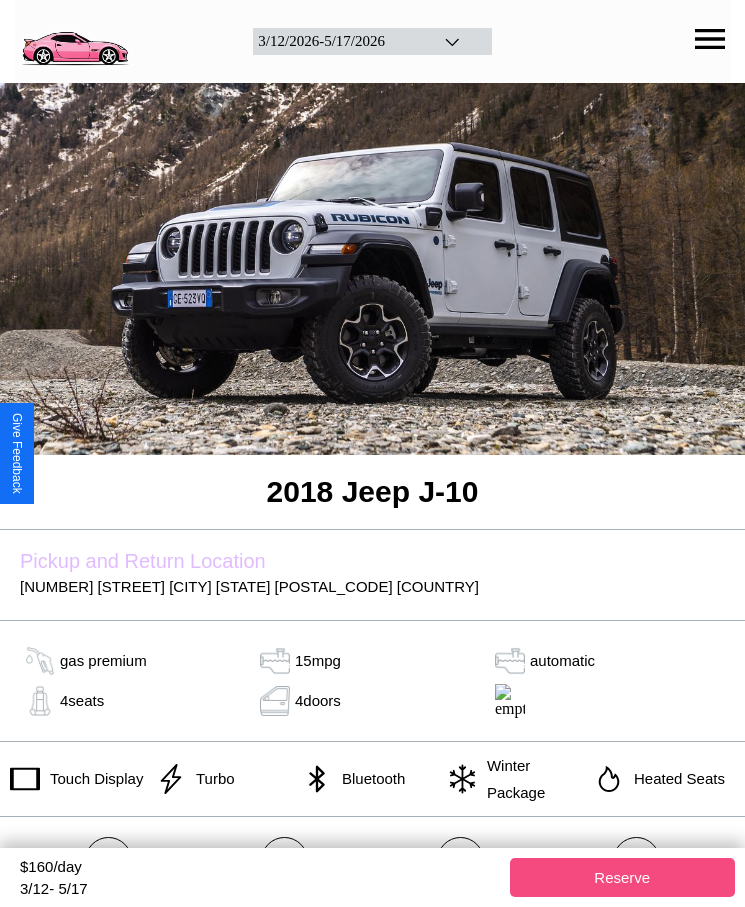 click on "Reserve" at bounding box center [623, 877] 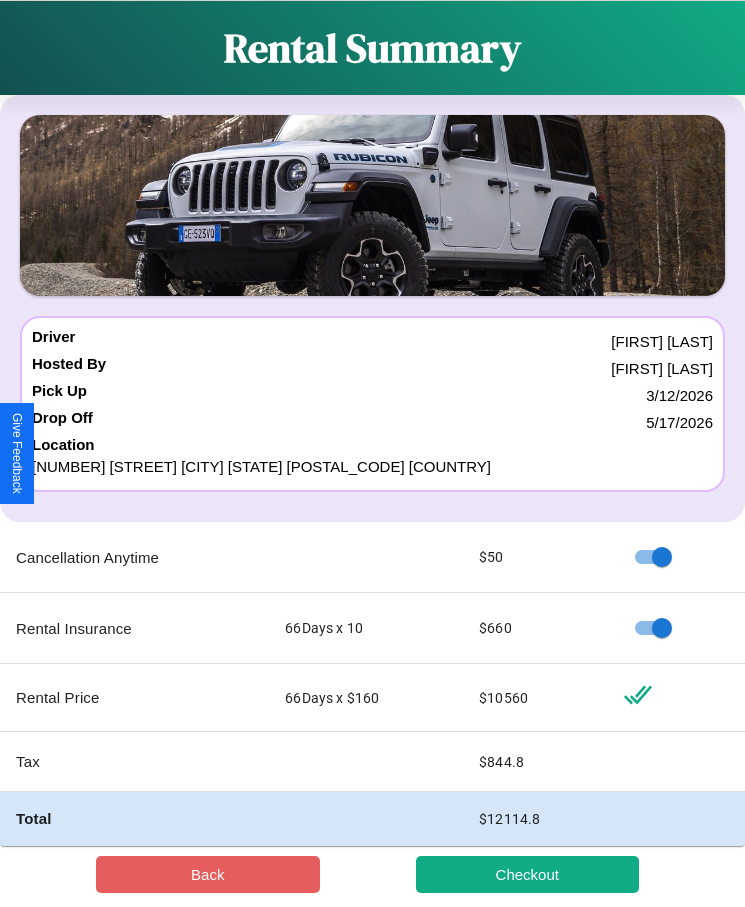 scroll, scrollTop: 23, scrollLeft: 0, axis: vertical 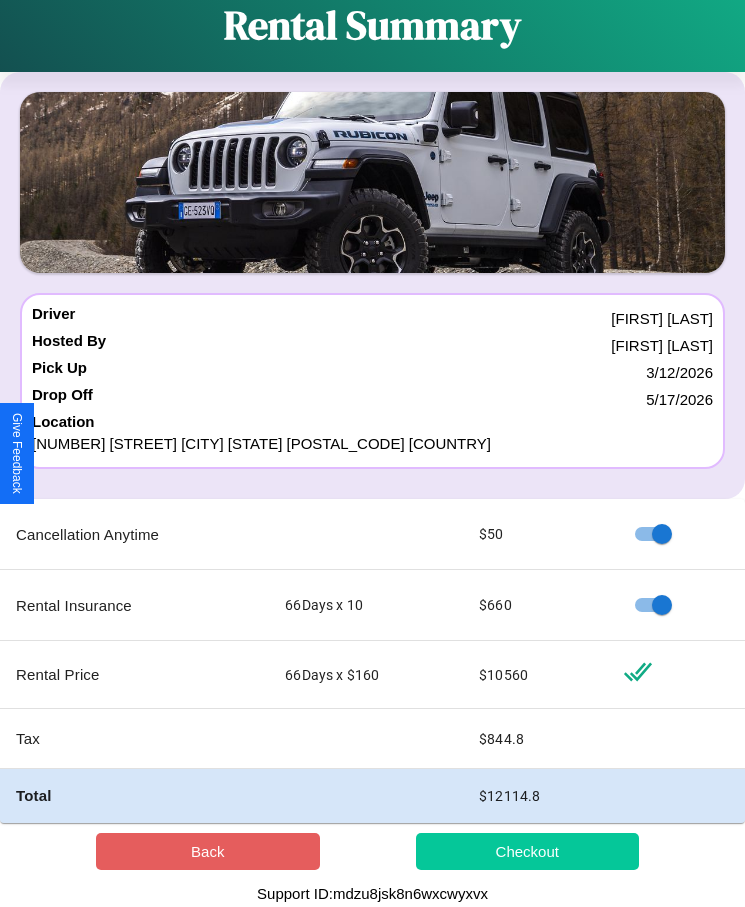 click on "Checkout" at bounding box center (528, 851) 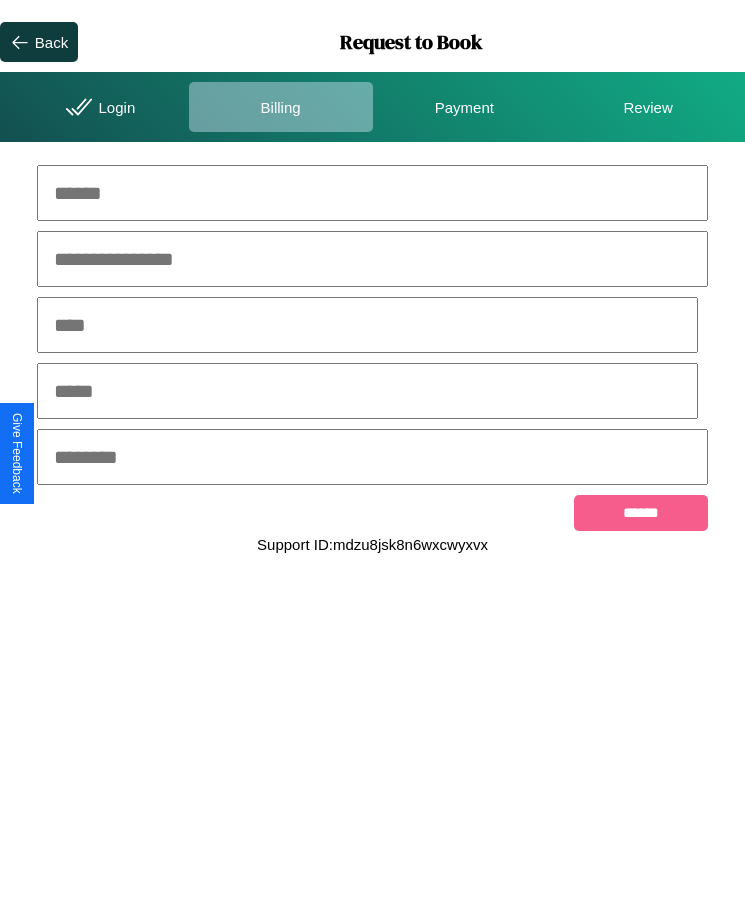 scroll, scrollTop: 0, scrollLeft: 0, axis: both 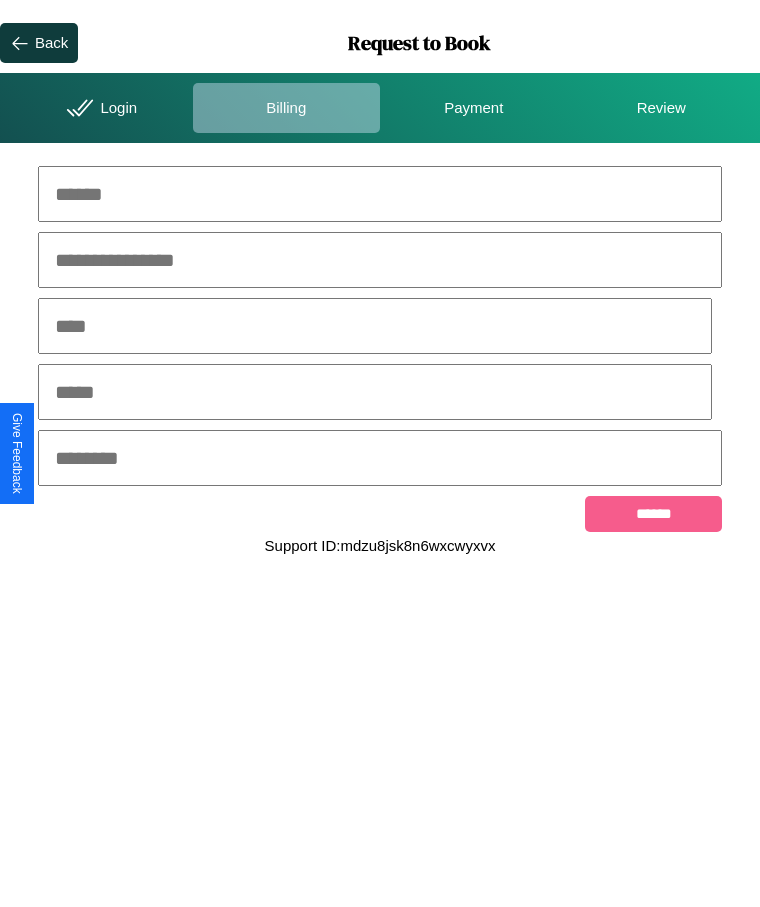 click at bounding box center (380, 194) 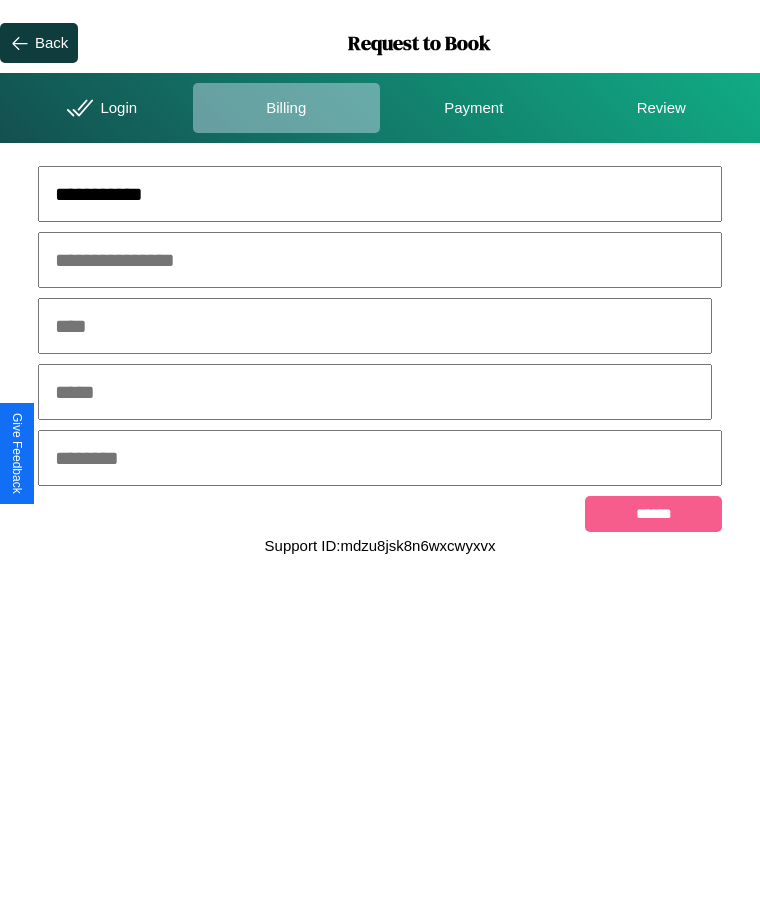 type on "**********" 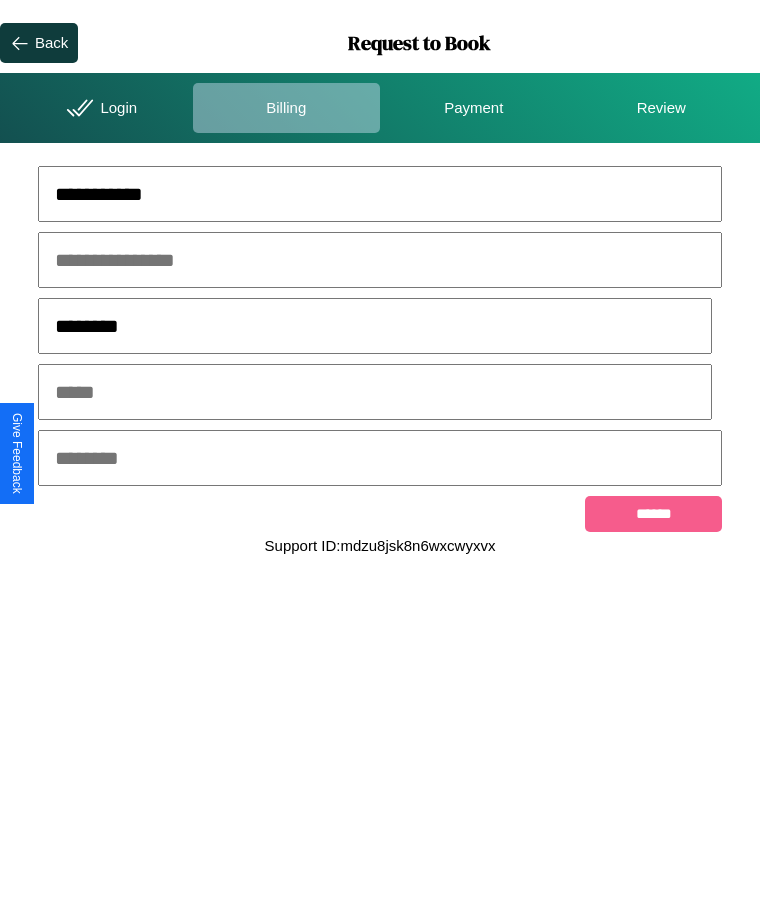 type on "********" 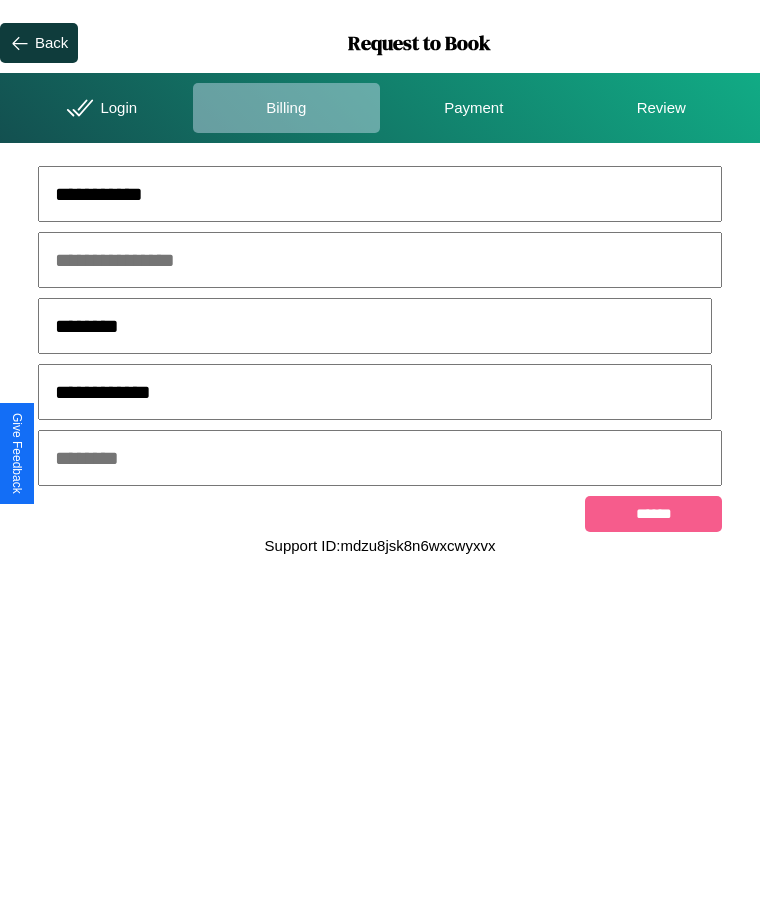 type on "**********" 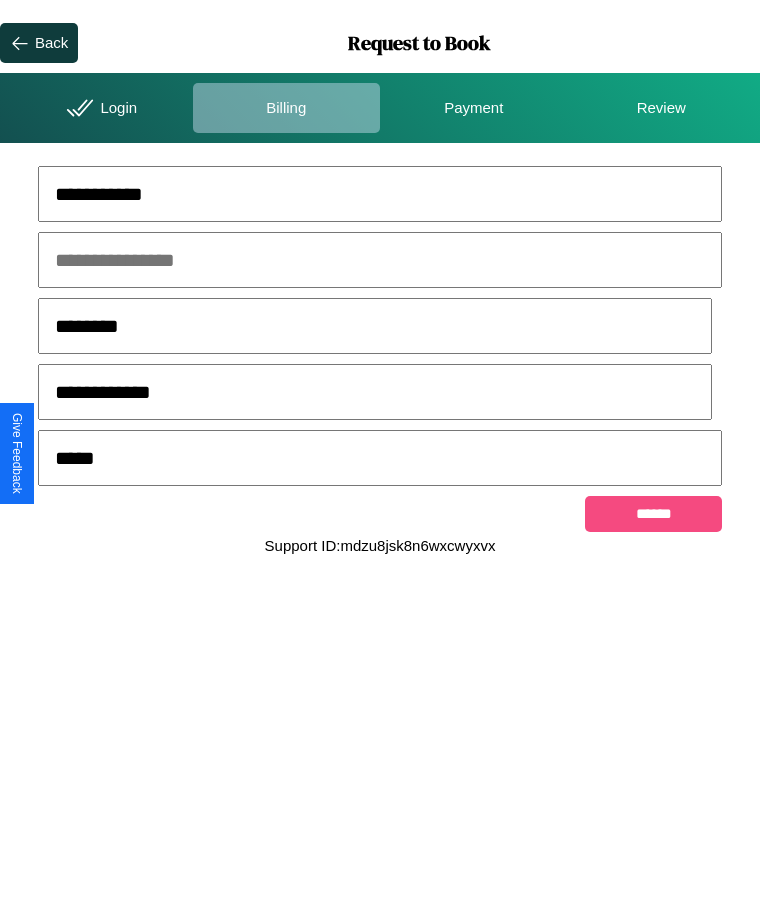 type on "*****" 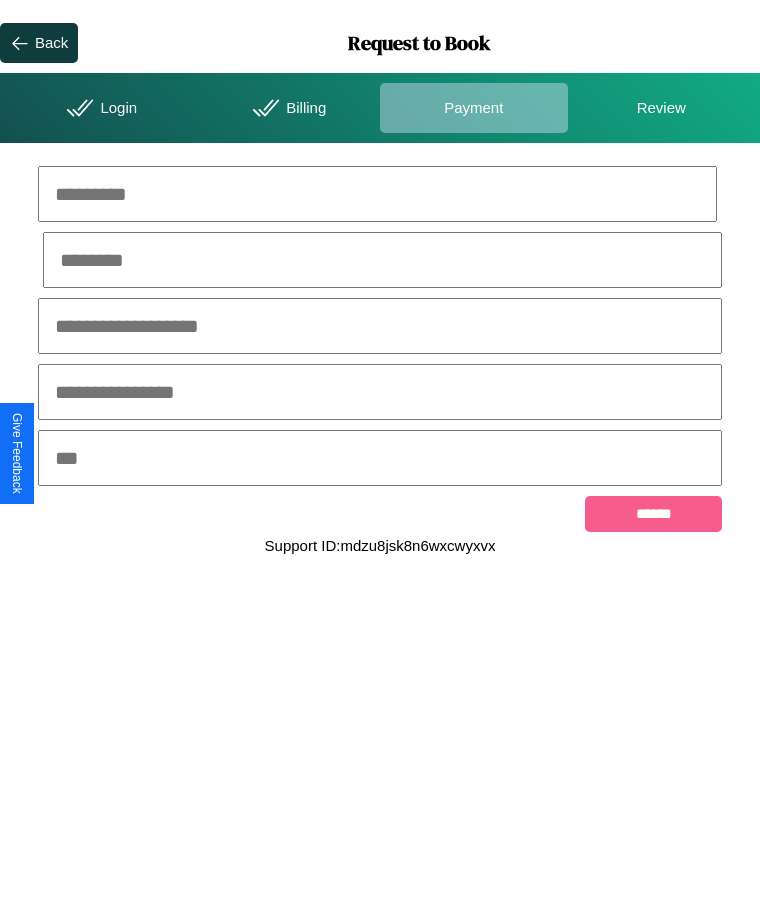 click at bounding box center [377, 194] 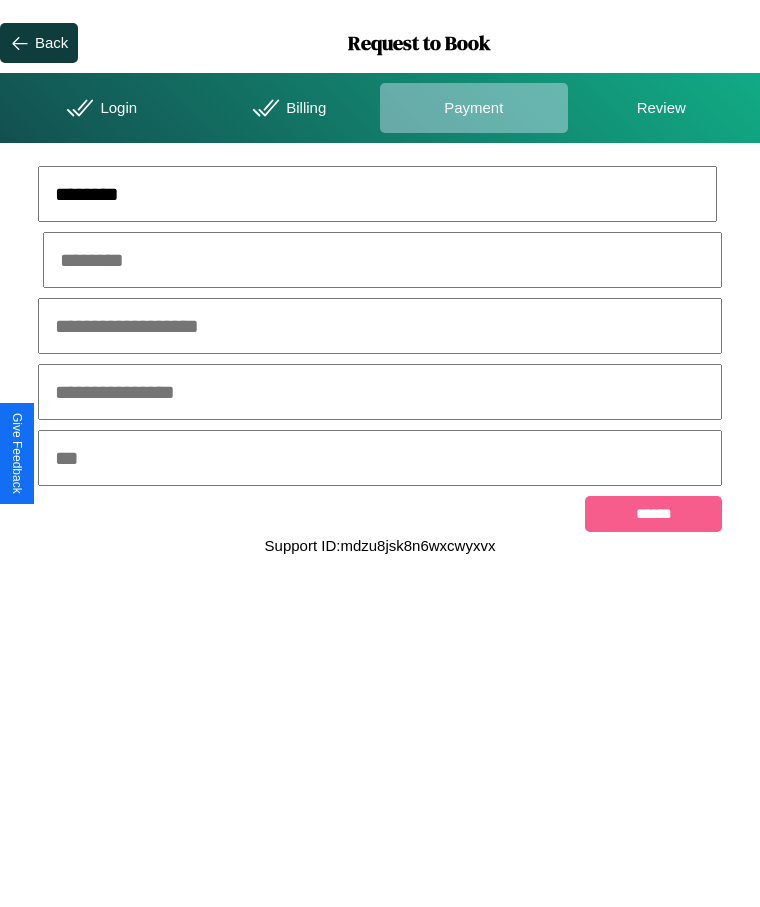 type on "********" 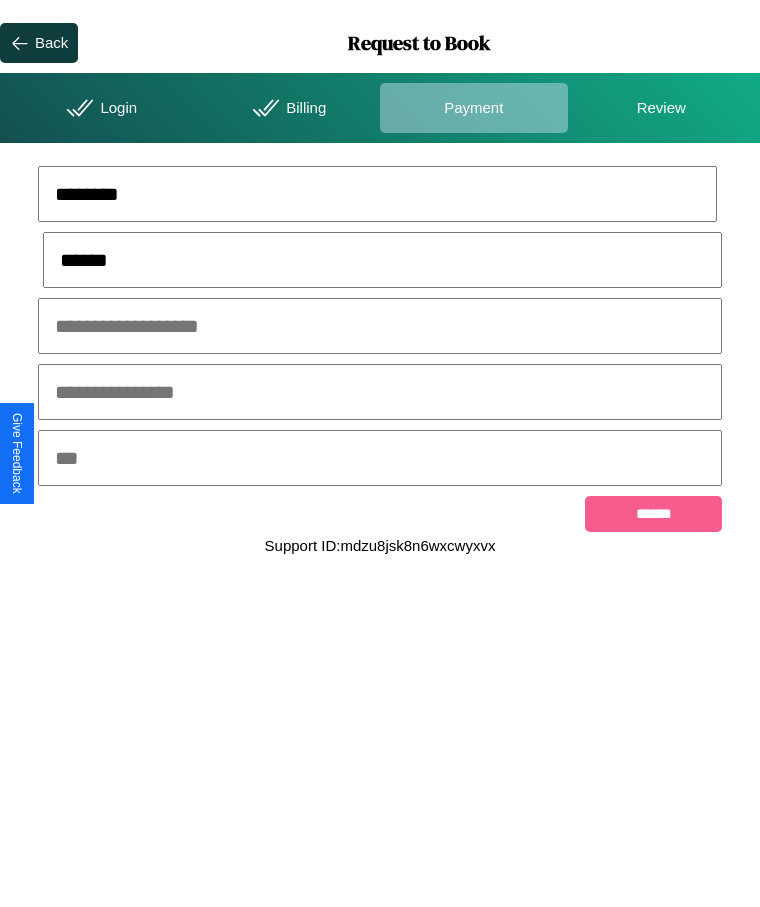 type on "******" 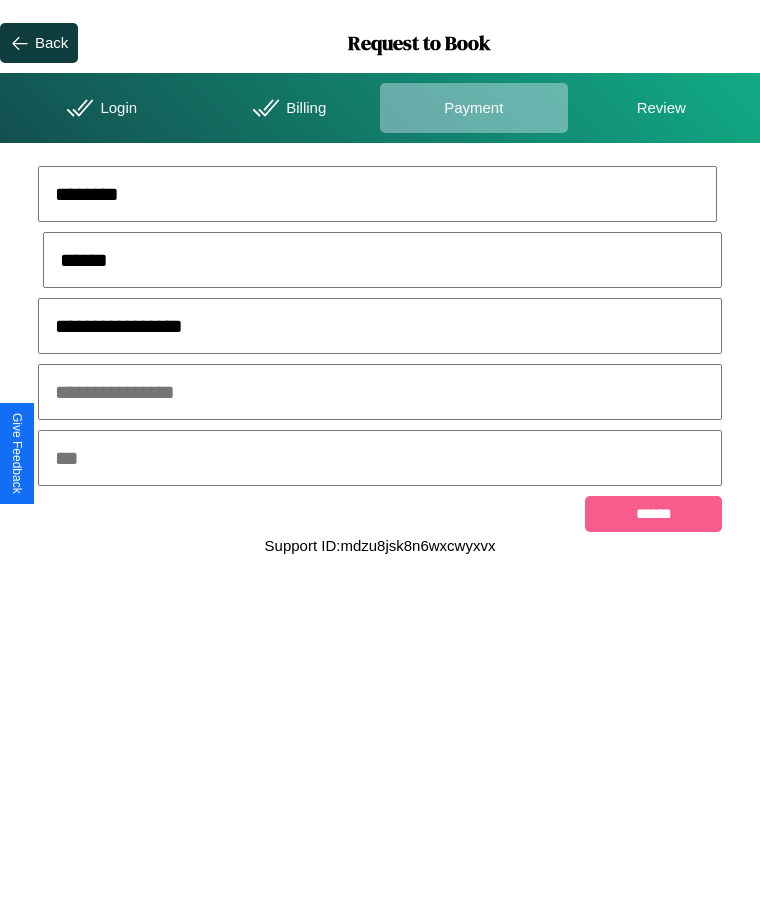 type on "**********" 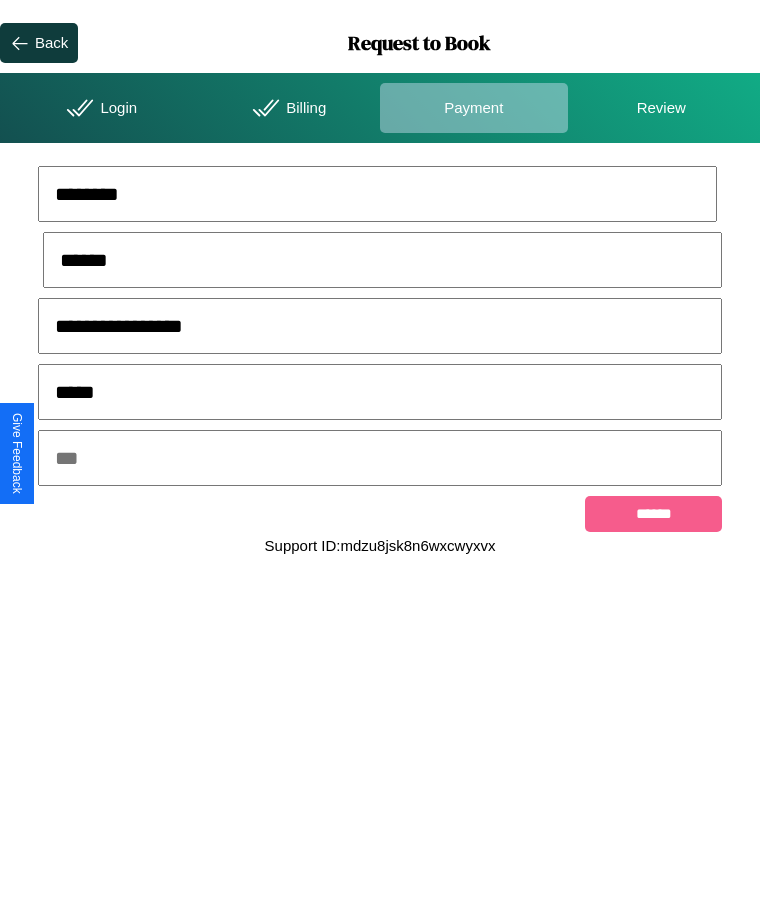 type on "*****" 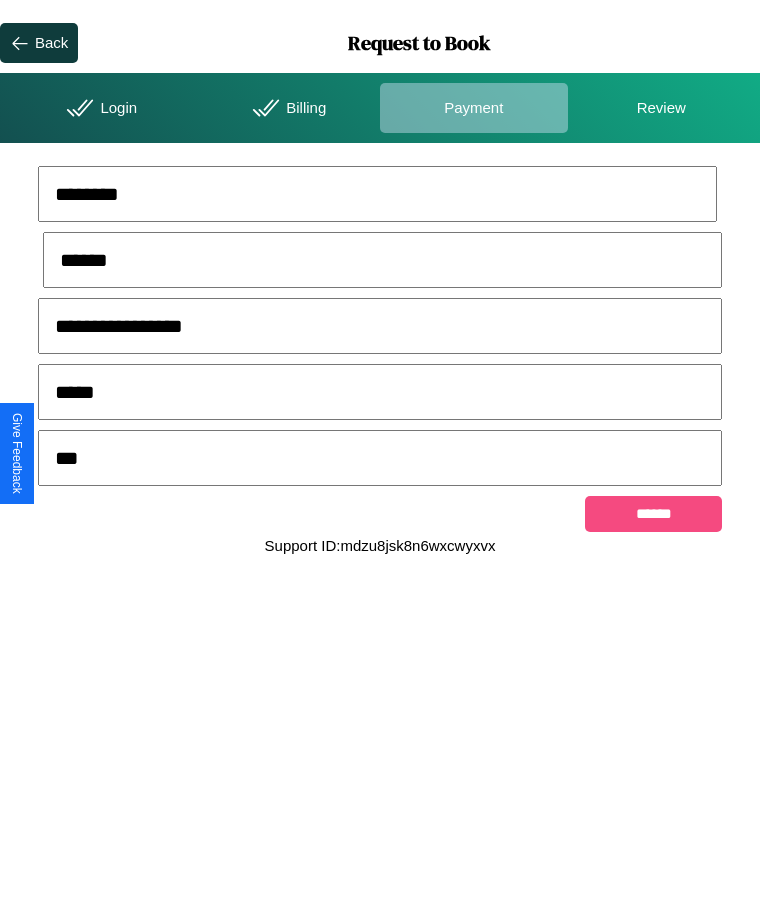type on "***" 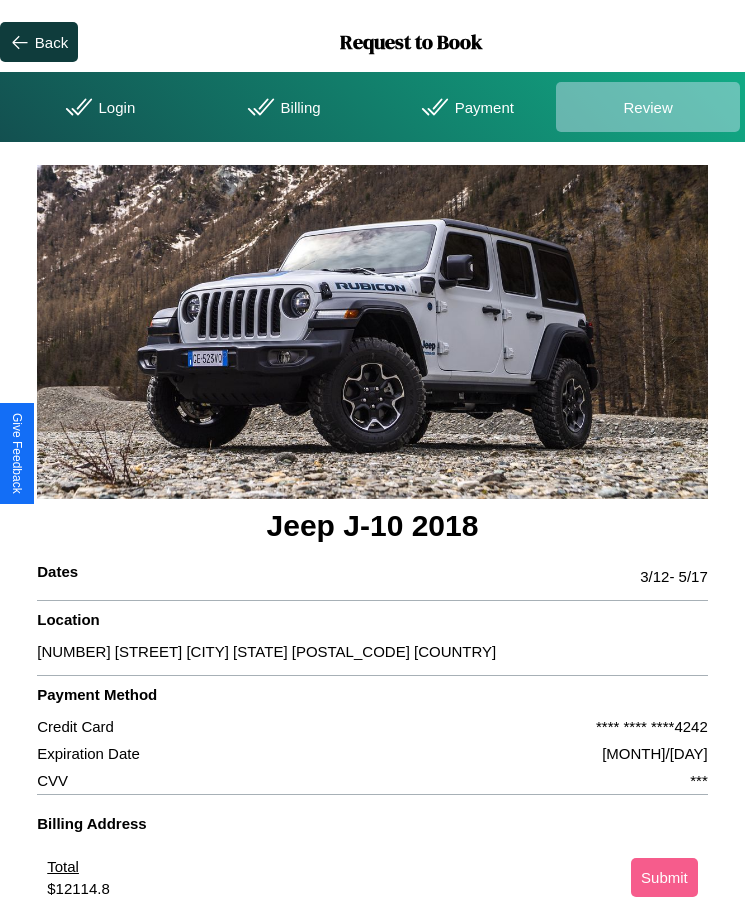 scroll, scrollTop: 2, scrollLeft: 0, axis: vertical 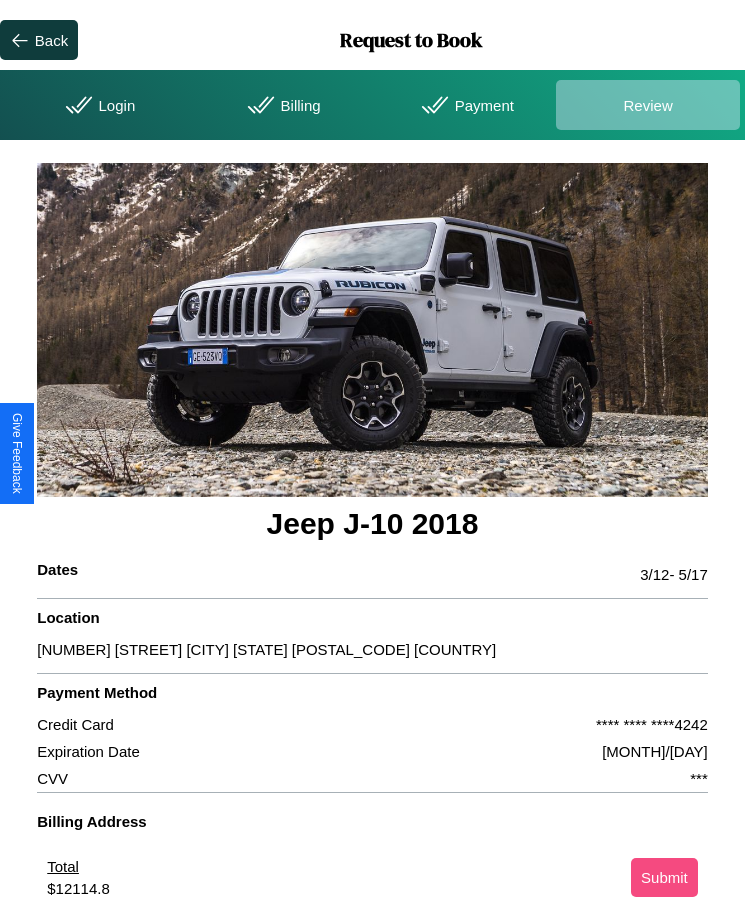 click on "Submit" at bounding box center (664, 877) 